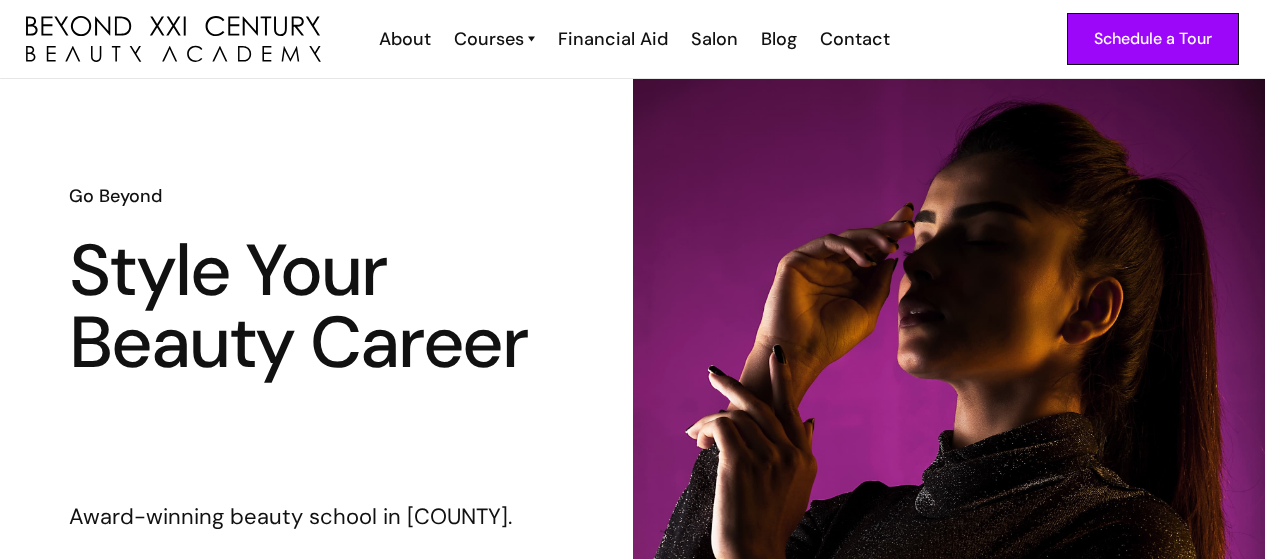 scroll, scrollTop: 0, scrollLeft: 0, axis: both 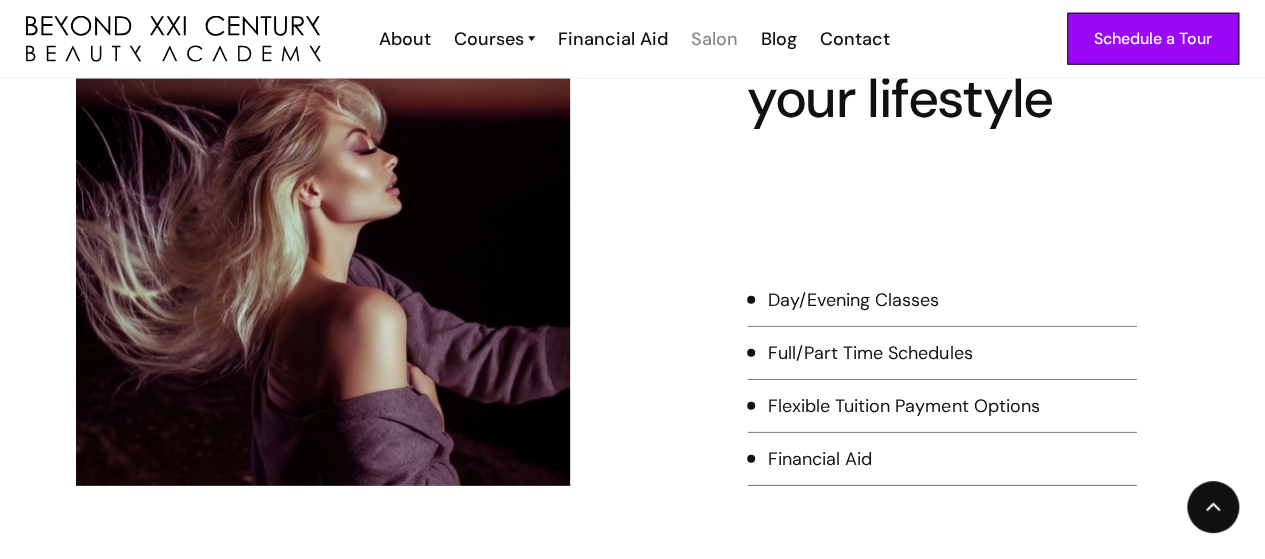 click on "Salon" at bounding box center [714, 39] 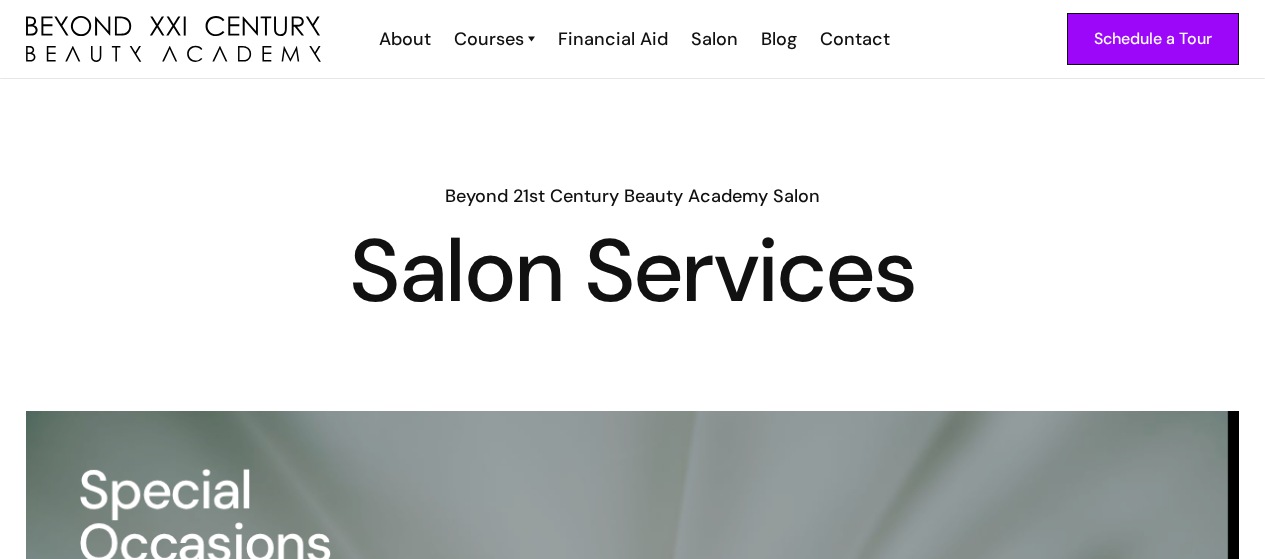 scroll, scrollTop: 0, scrollLeft: 0, axis: both 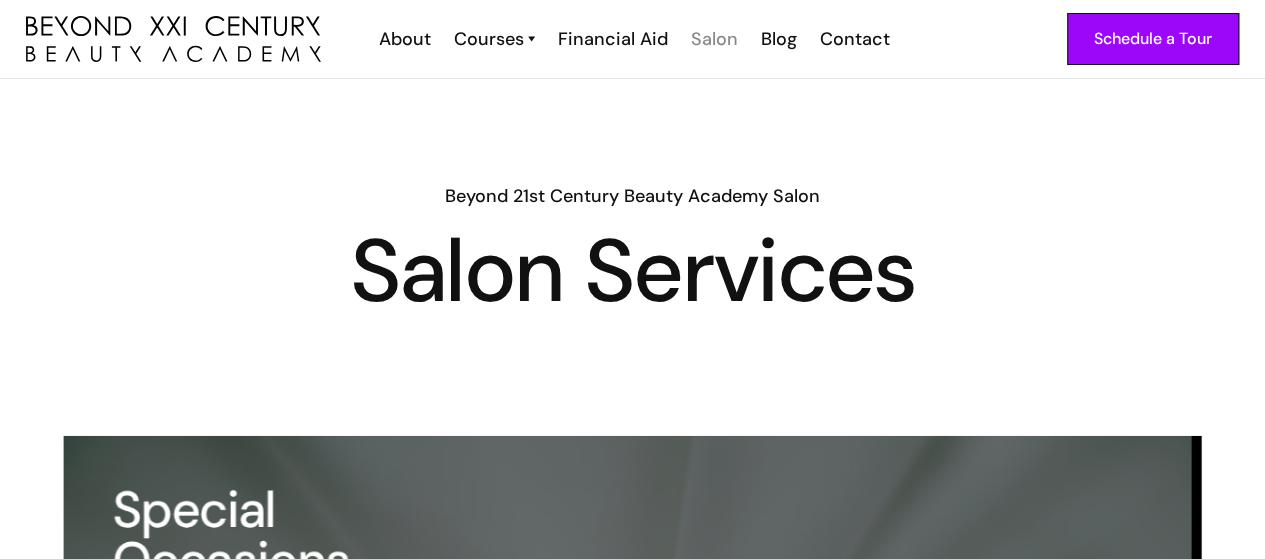 click on "Salon" at bounding box center (714, 39) 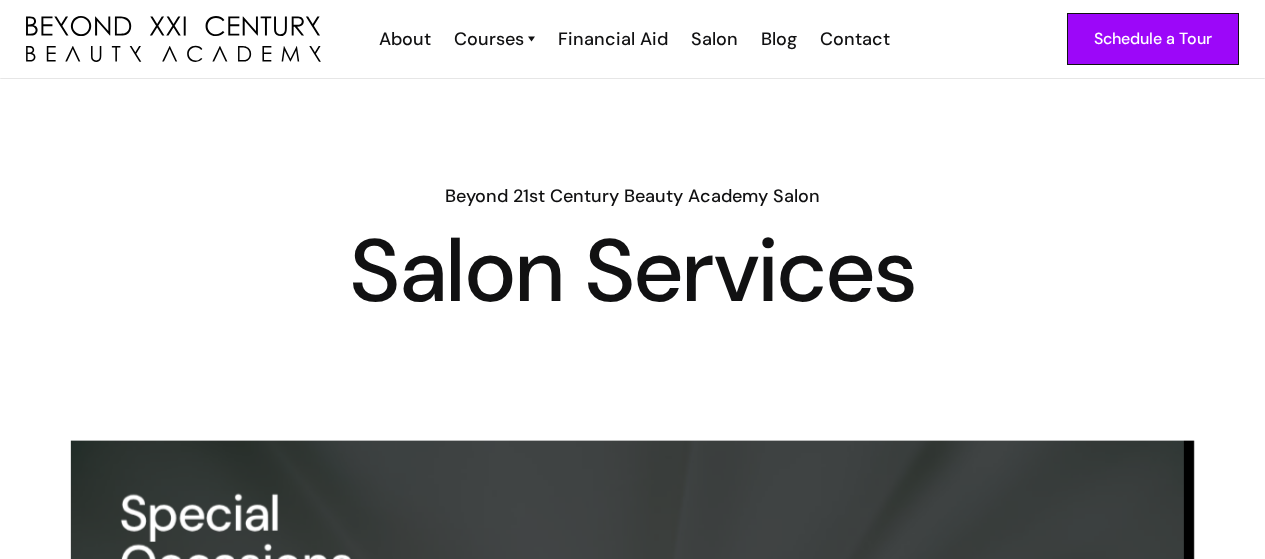 scroll, scrollTop: 0, scrollLeft: 0, axis: both 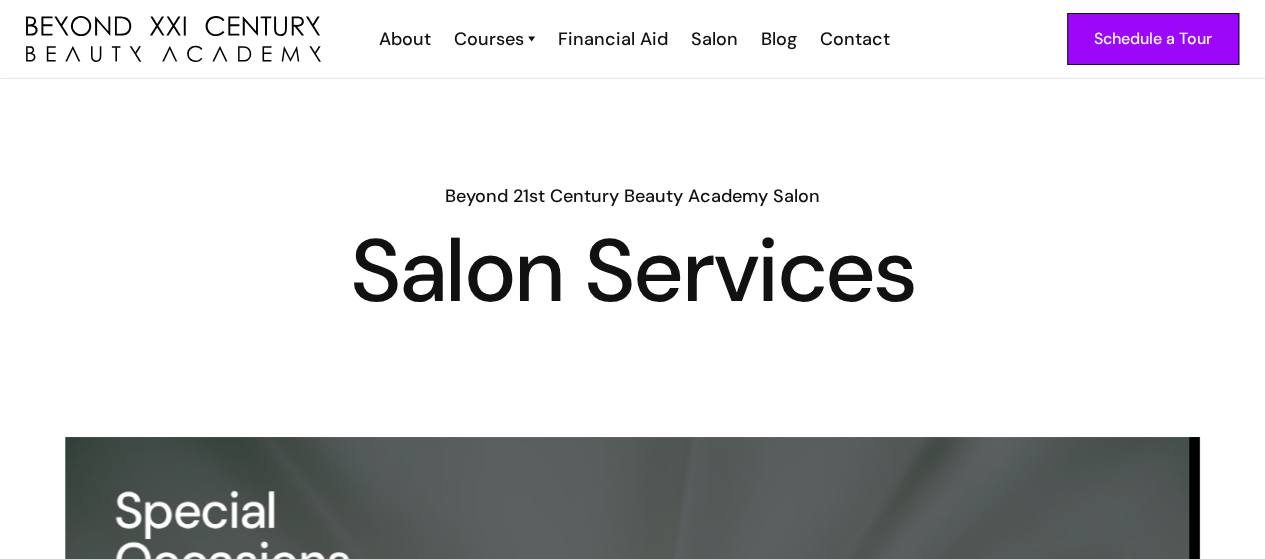click on "Salon" at bounding box center (714, 39) 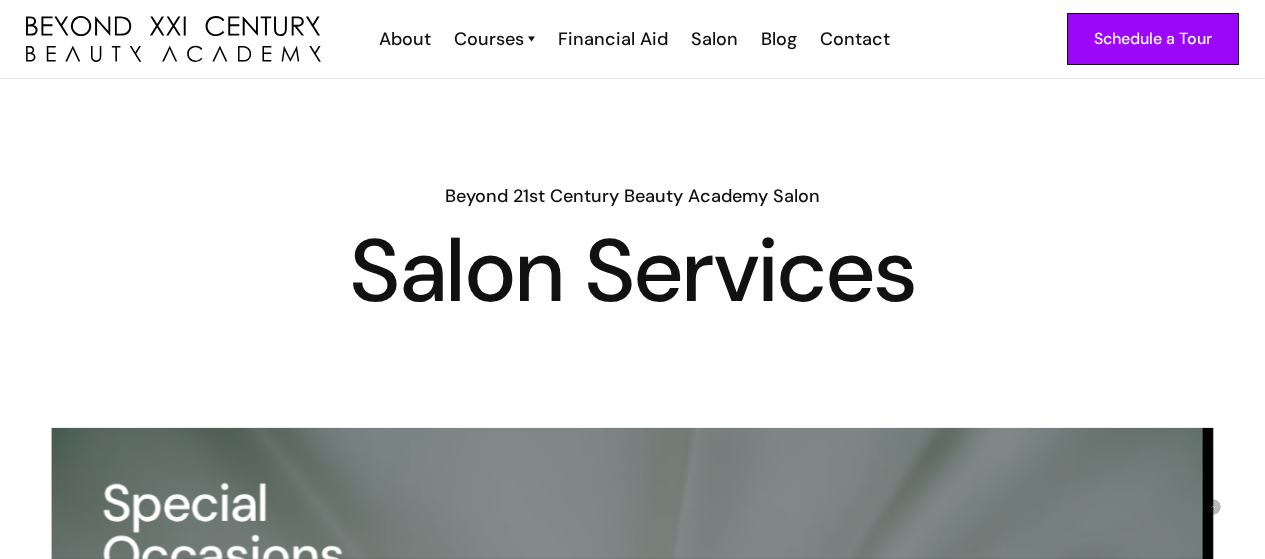 scroll, scrollTop: 200, scrollLeft: 0, axis: vertical 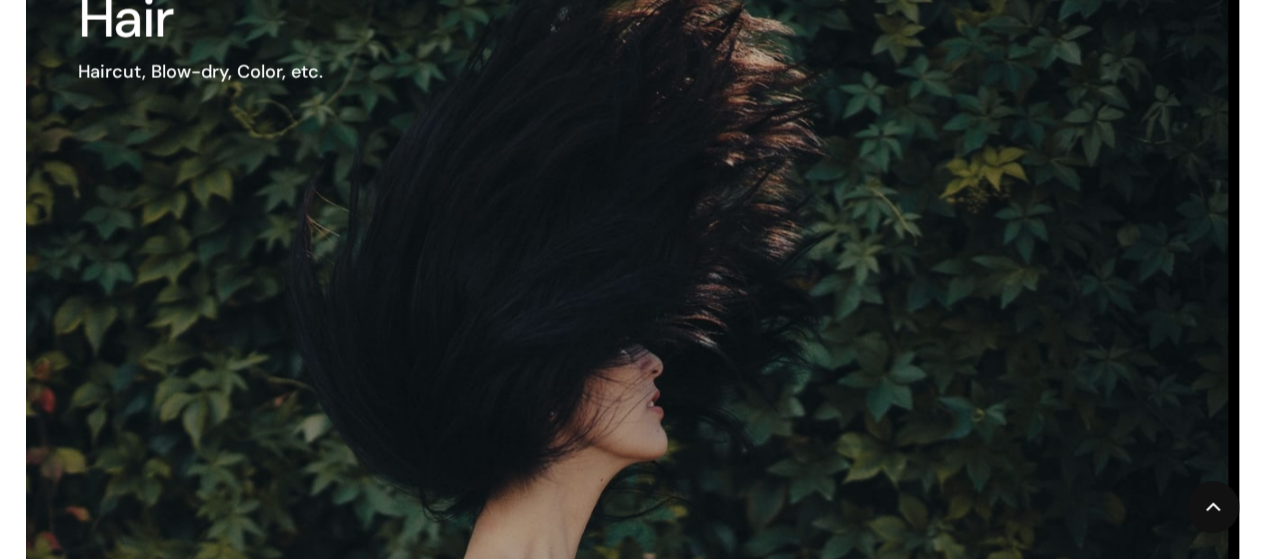 click at bounding box center (555, 341) 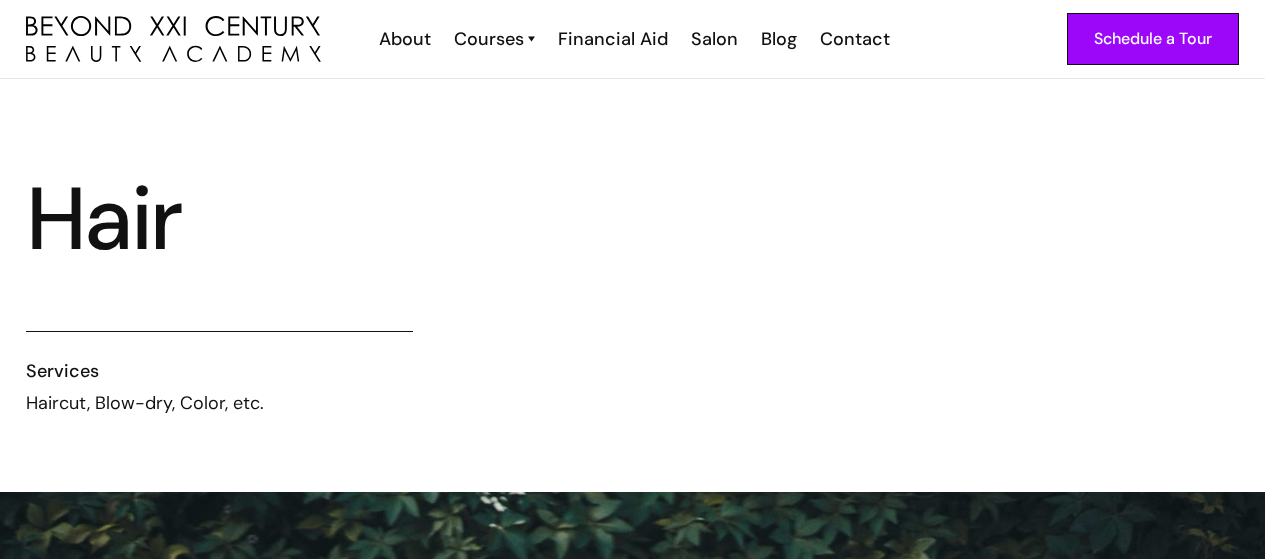 scroll, scrollTop: 0, scrollLeft: 0, axis: both 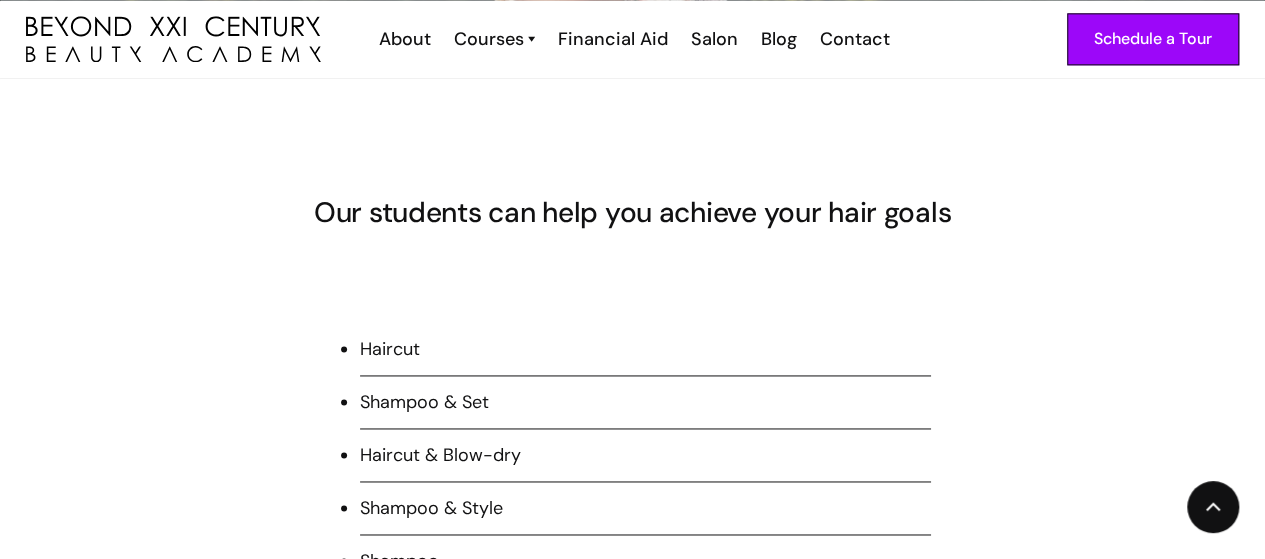 drag, startPoint x: 384, startPoint y: 349, endPoint x: 412, endPoint y: 349, distance: 28 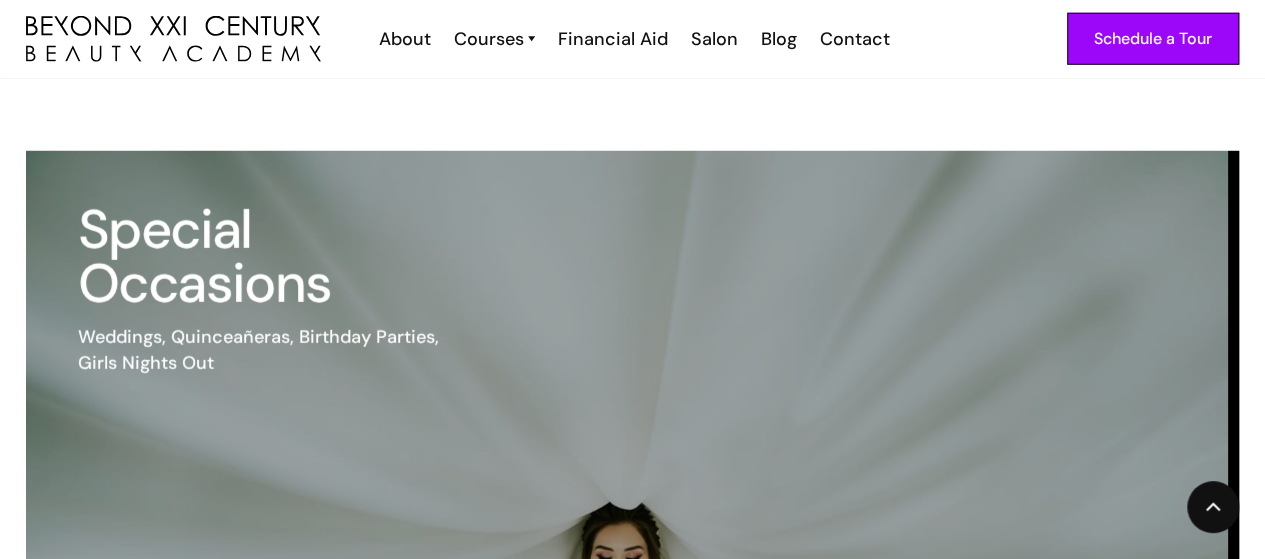 scroll, scrollTop: 2900, scrollLeft: 0, axis: vertical 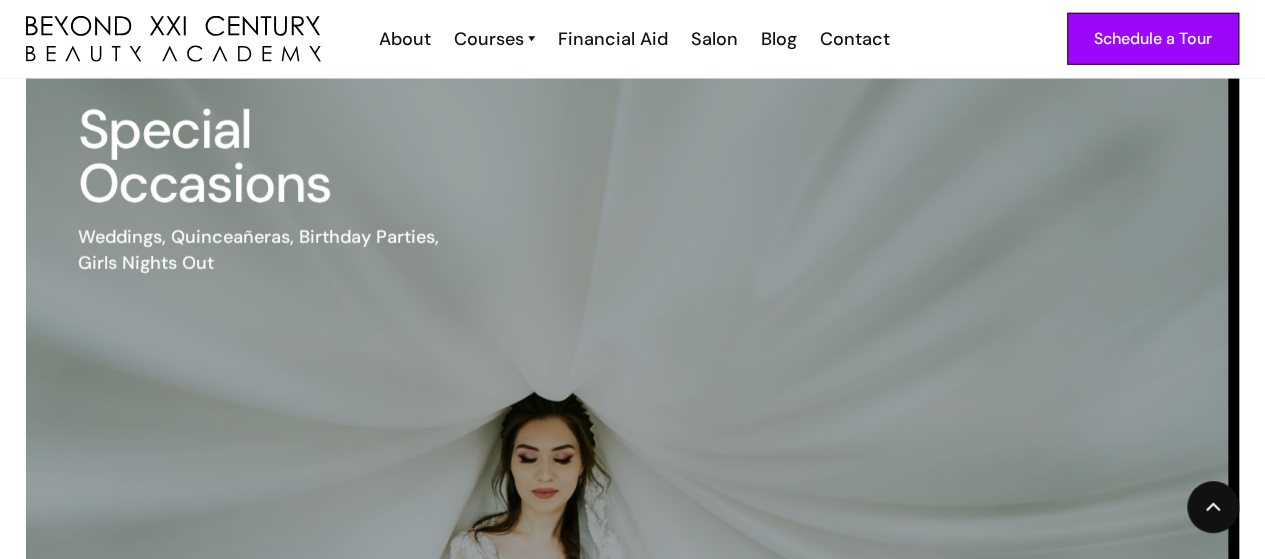 click at bounding box center [555, 452] 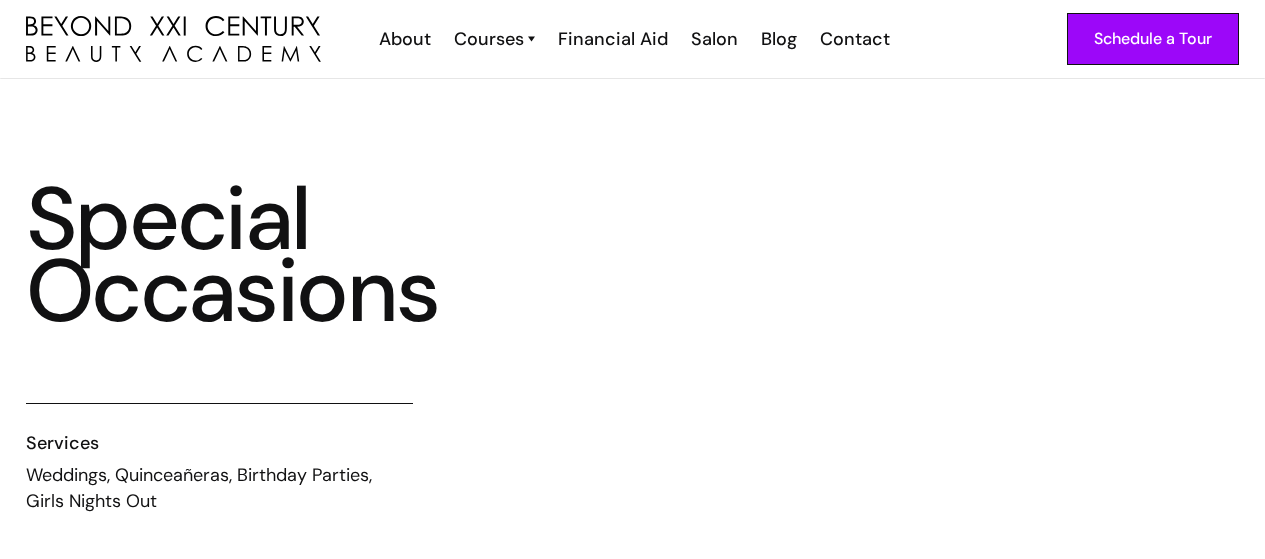 scroll, scrollTop: 0, scrollLeft: 0, axis: both 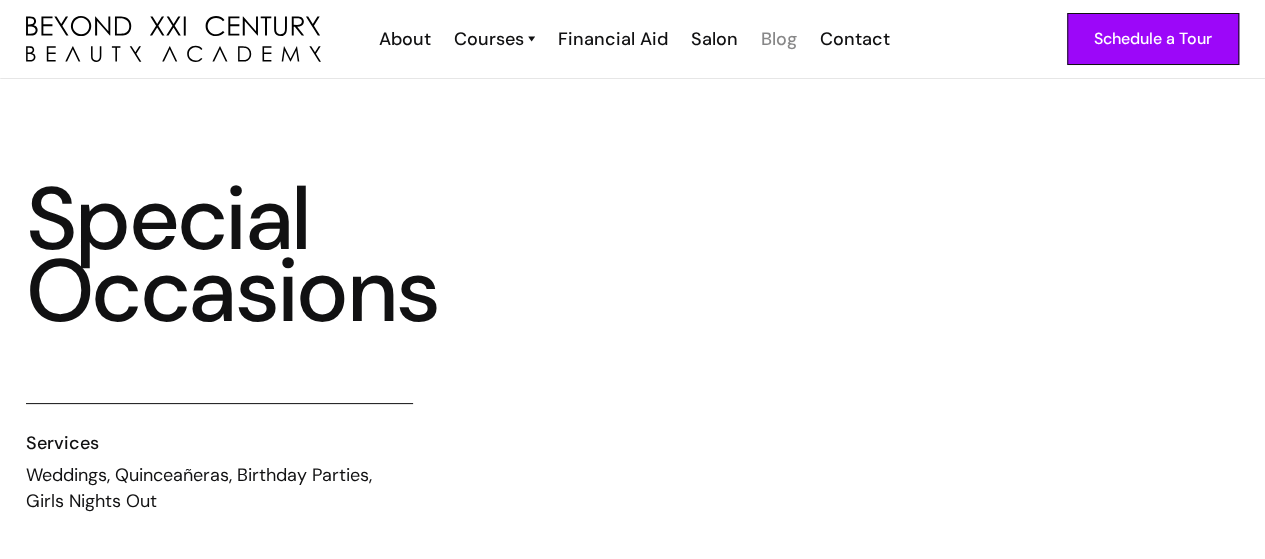 click on "Blog" at bounding box center (779, 39) 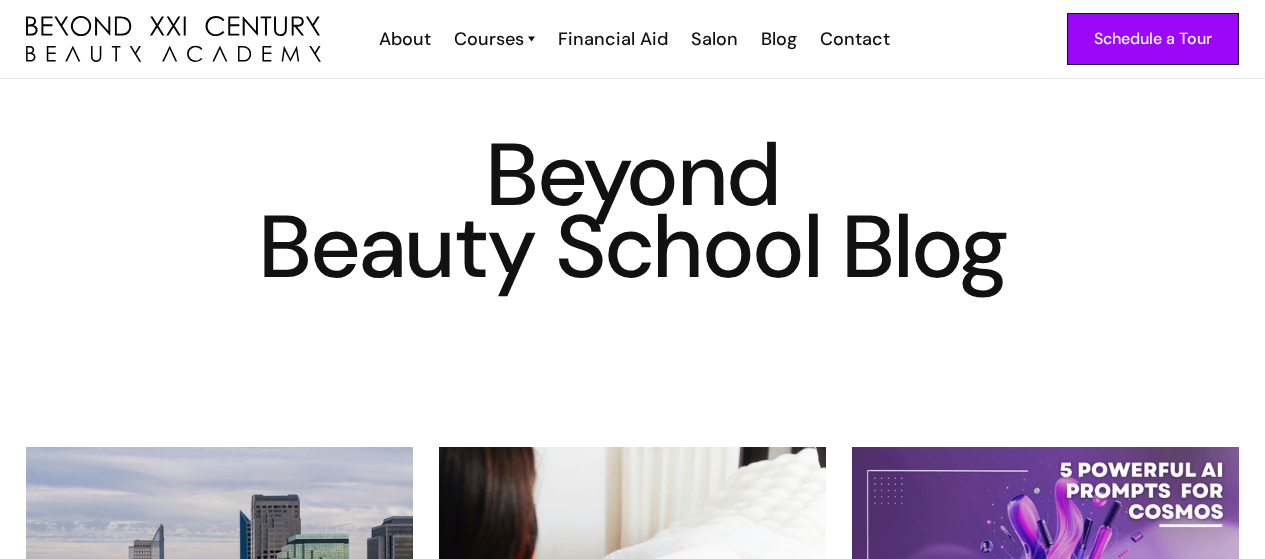 scroll, scrollTop: 0, scrollLeft: 0, axis: both 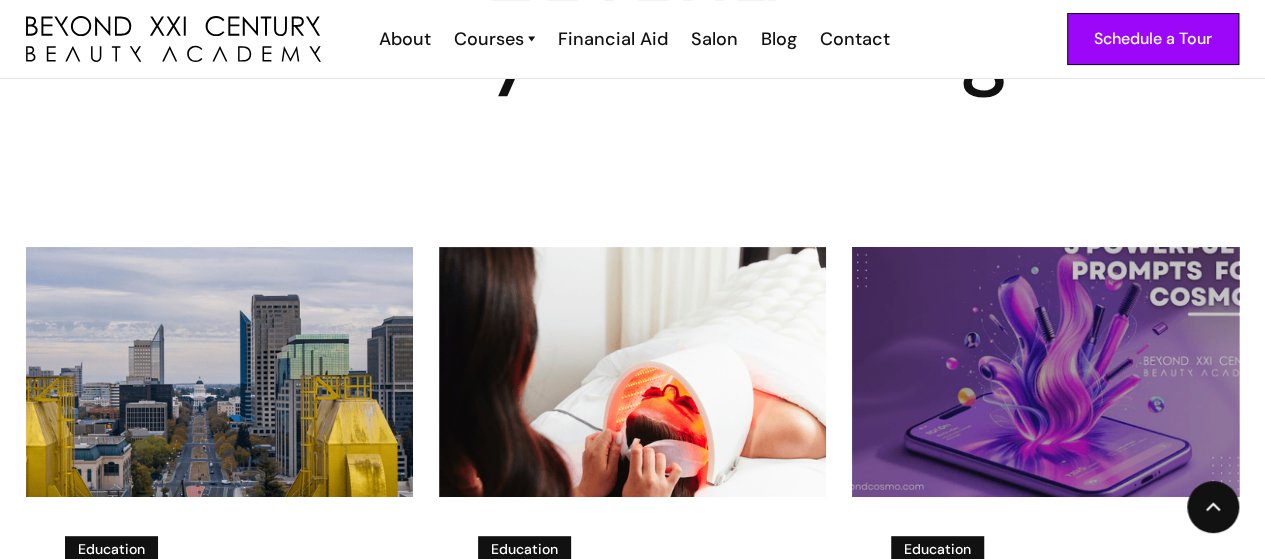 click at bounding box center [1046, 372] 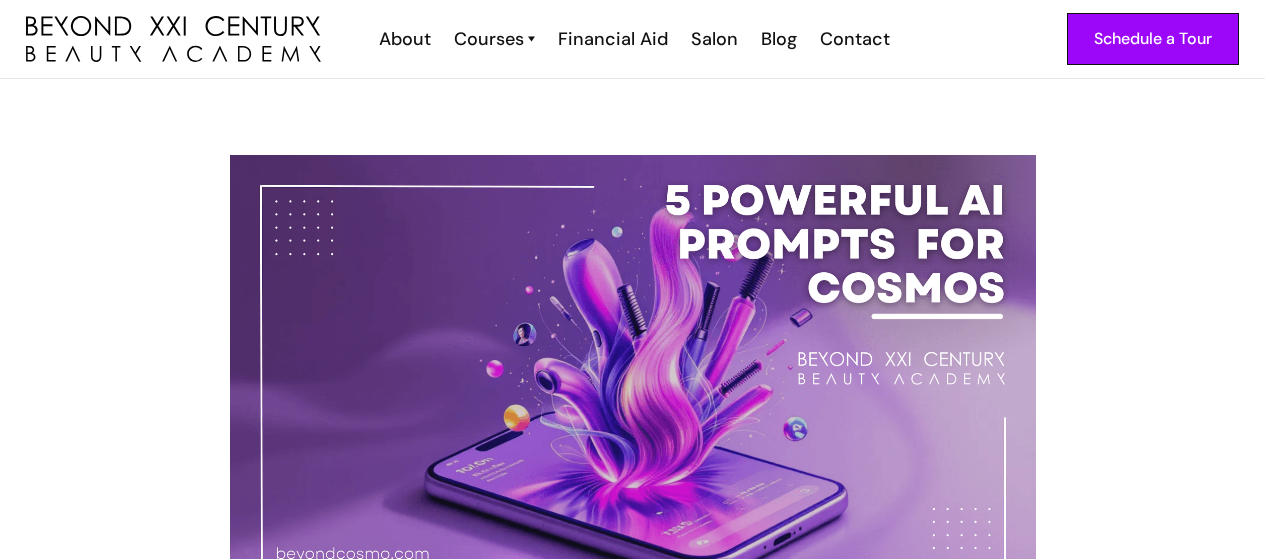 scroll, scrollTop: 0, scrollLeft: 0, axis: both 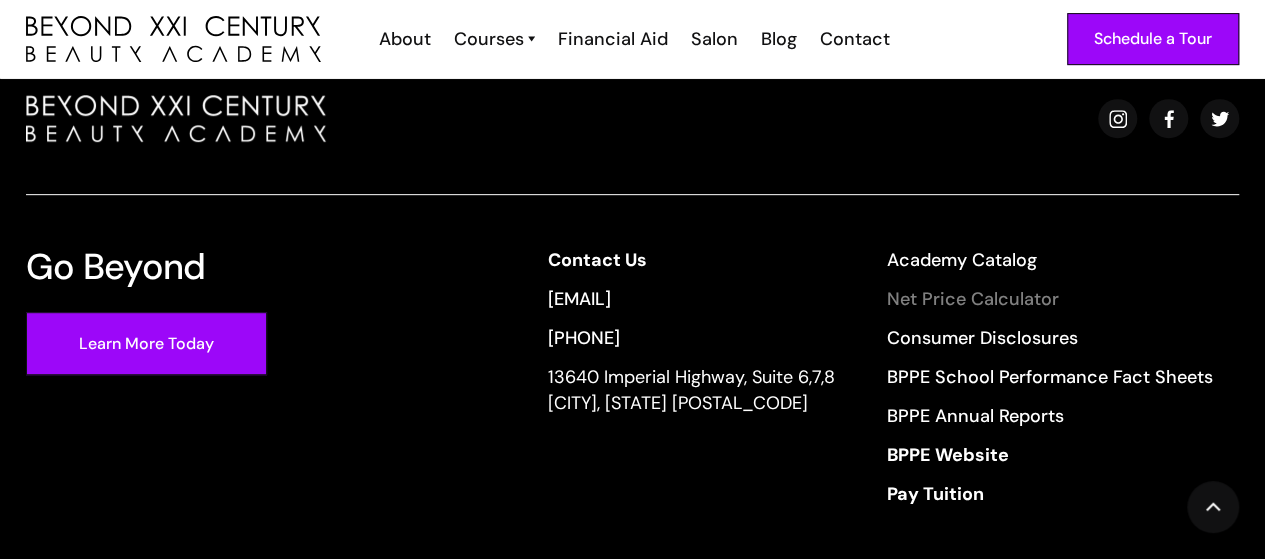 click on "Net Price Calculator" at bounding box center [1050, 299] 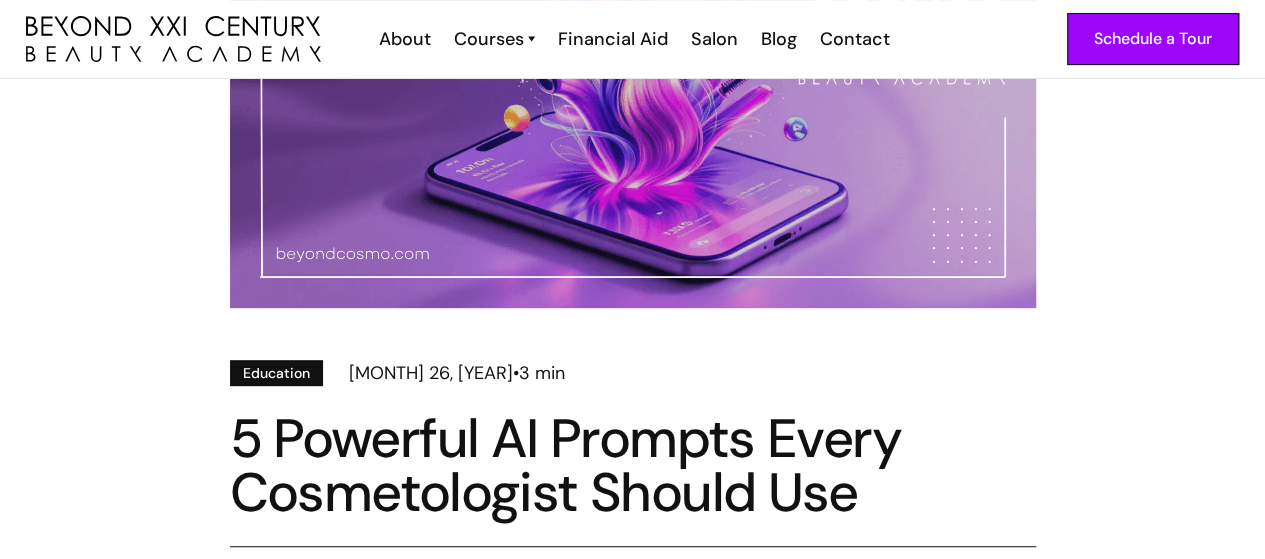 scroll, scrollTop: 0, scrollLeft: 0, axis: both 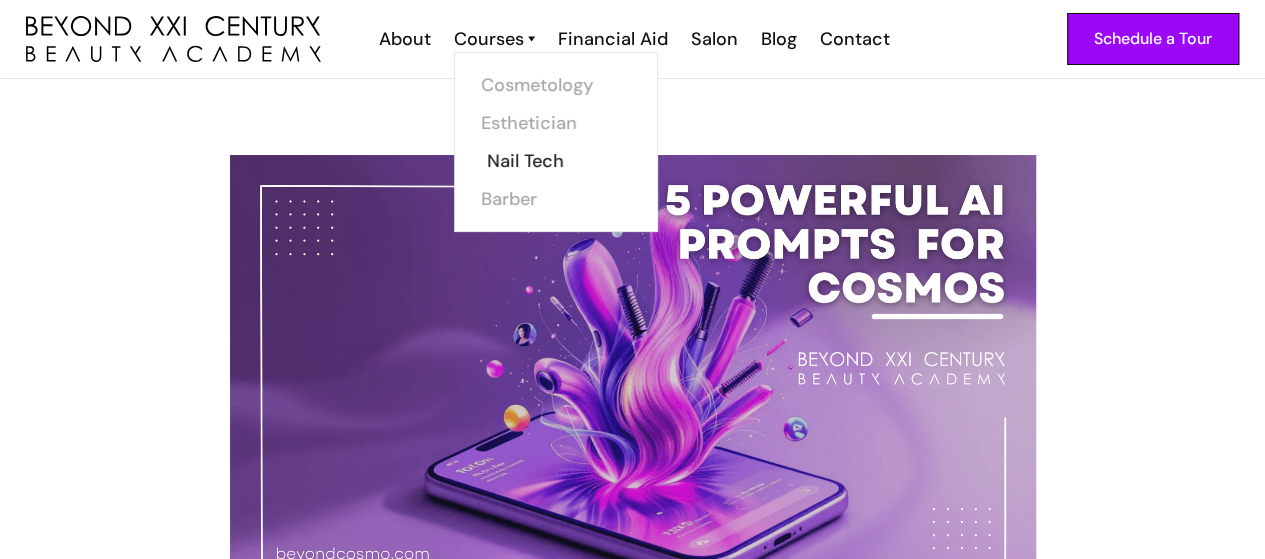 click on "Nail Tech" at bounding box center [562, 161] 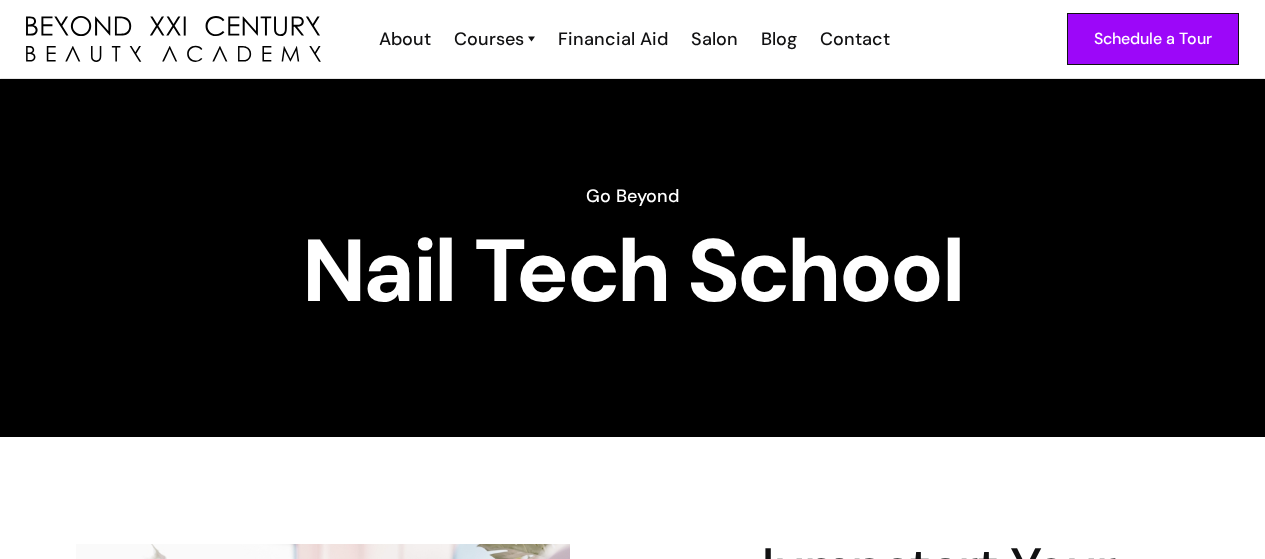 scroll, scrollTop: 0, scrollLeft: 0, axis: both 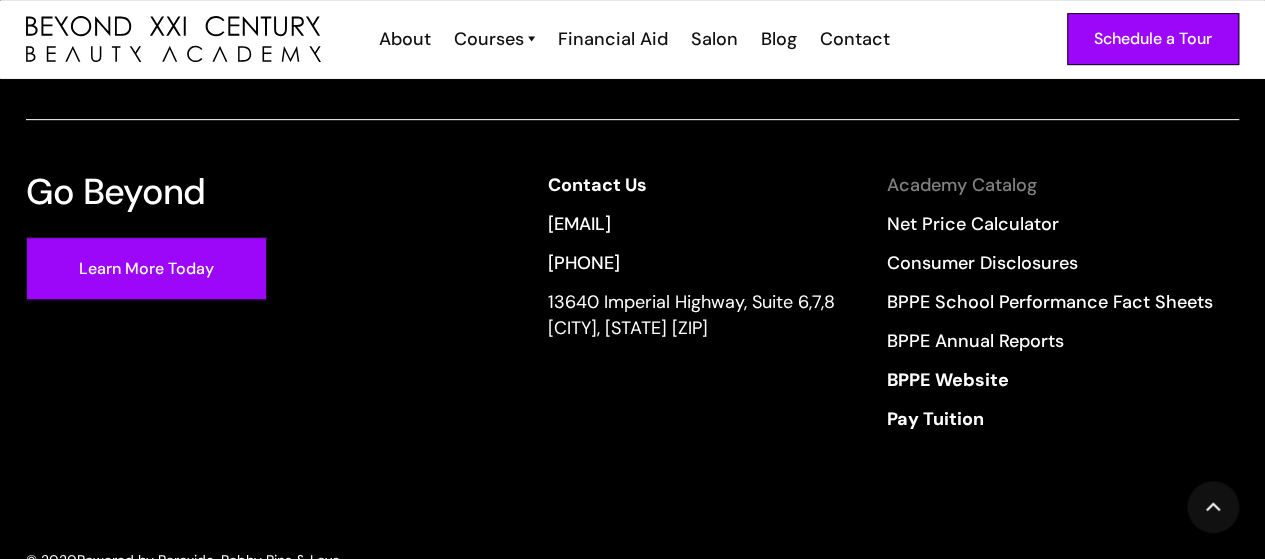 click on "Academy Catalog" at bounding box center [1050, 185] 